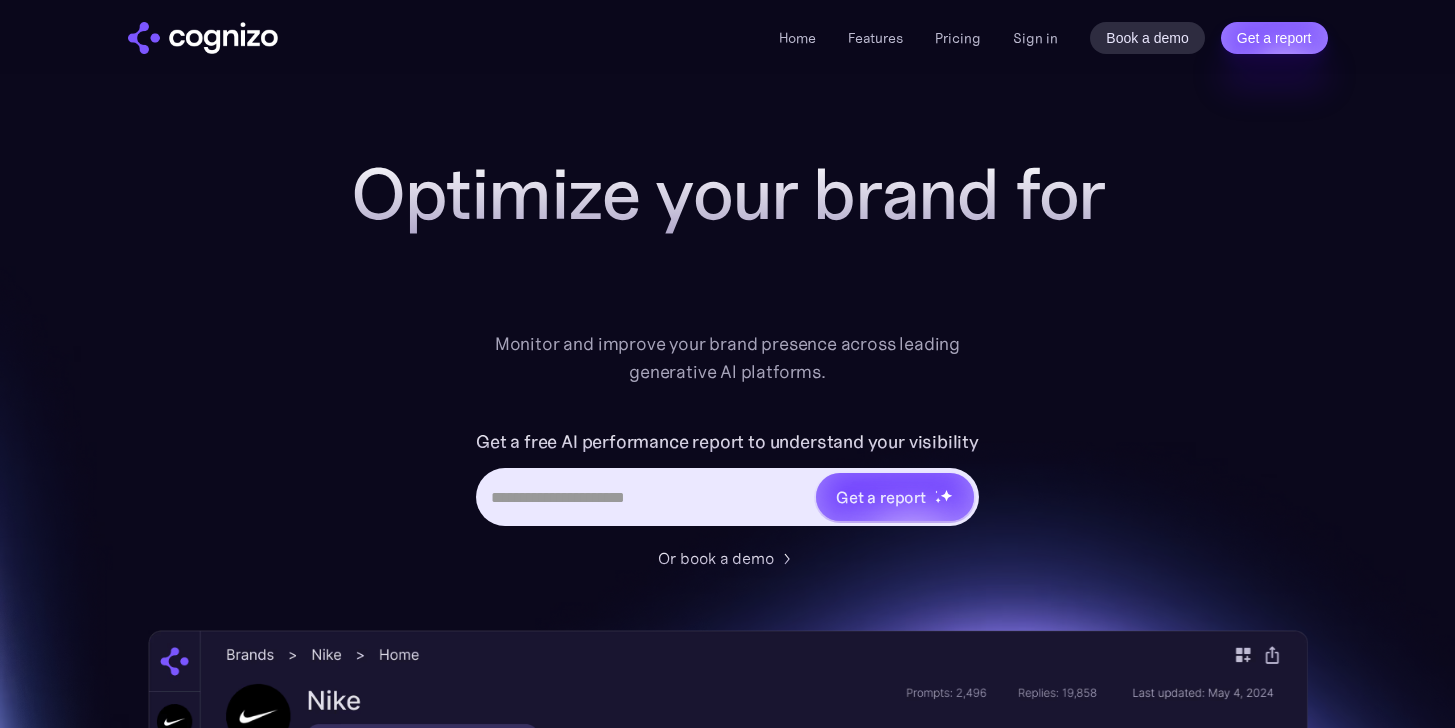 scroll, scrollTop: 0, scrollLeft: 0, axis: both 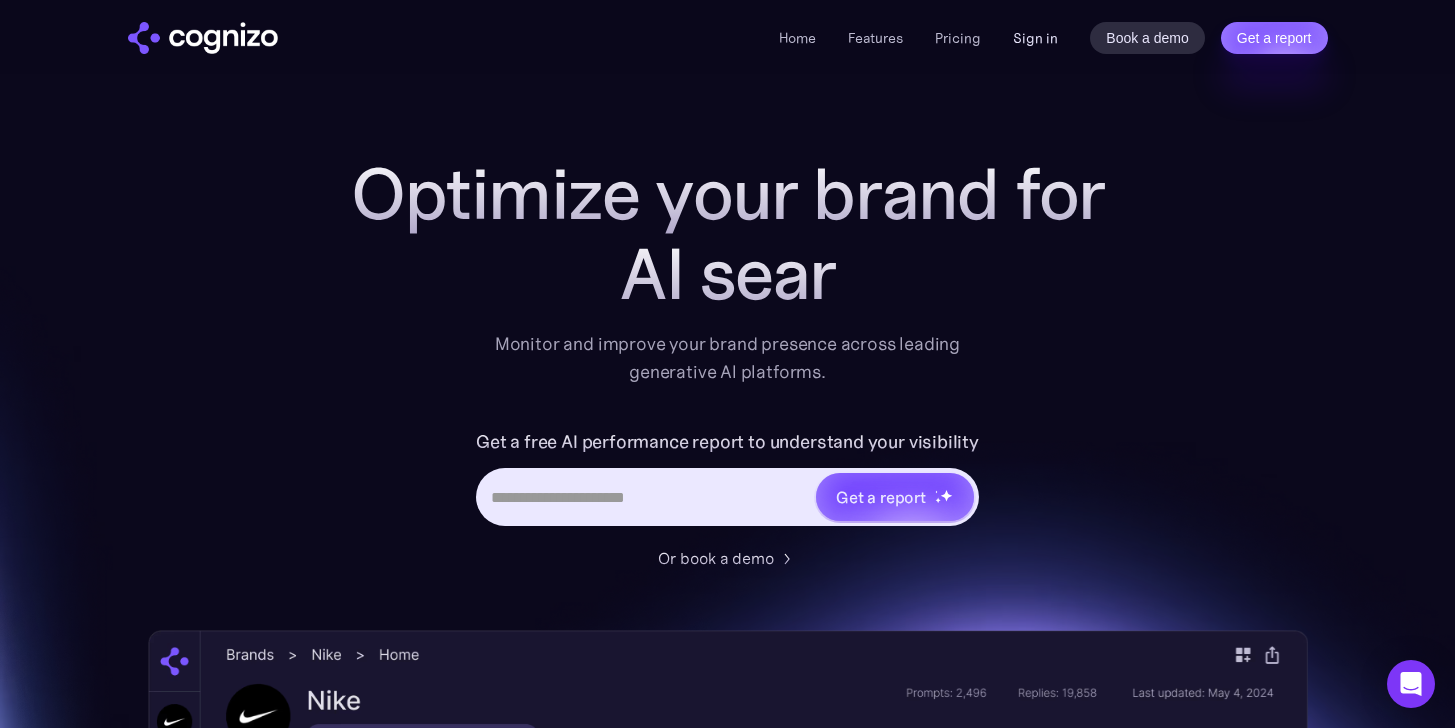 click on "Sign in" at bounding box center (1035, 38) 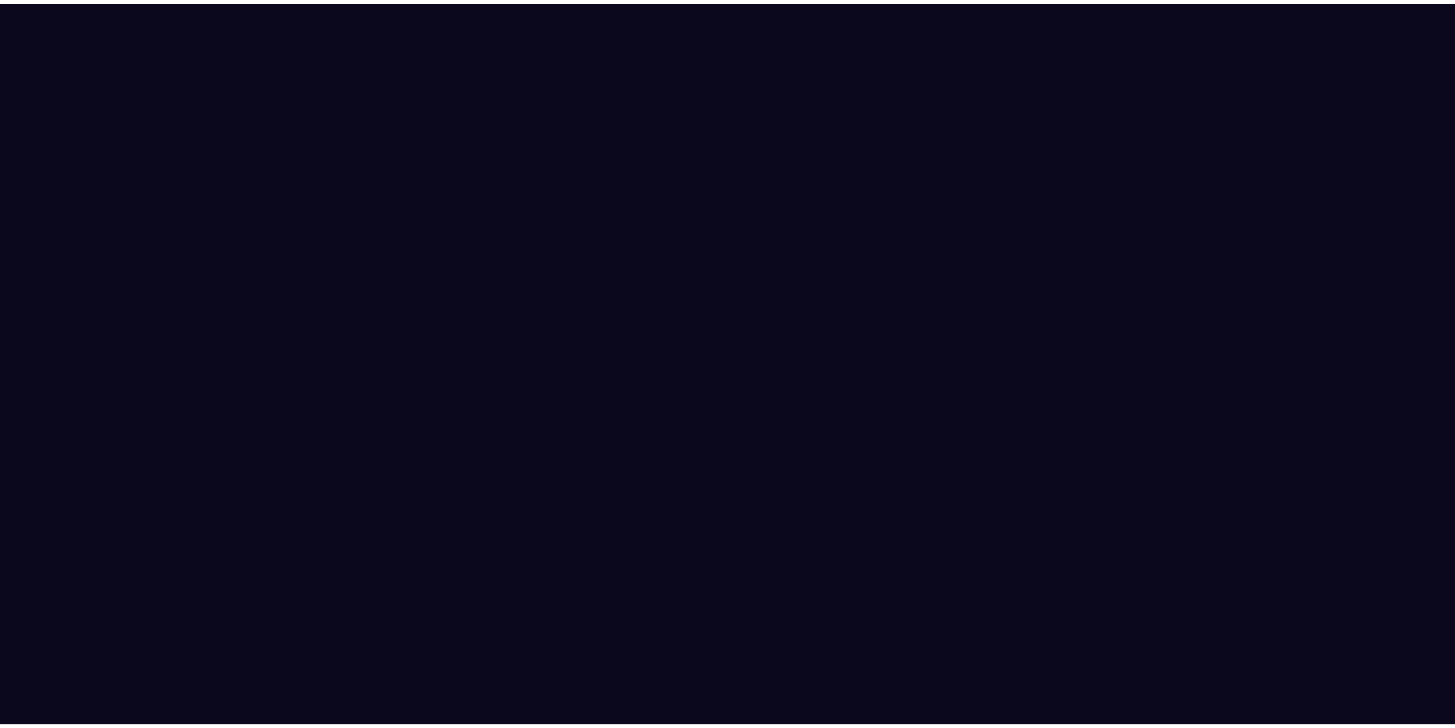 scroll, scrollTop: 0, scrollLeft: 0, axis: both 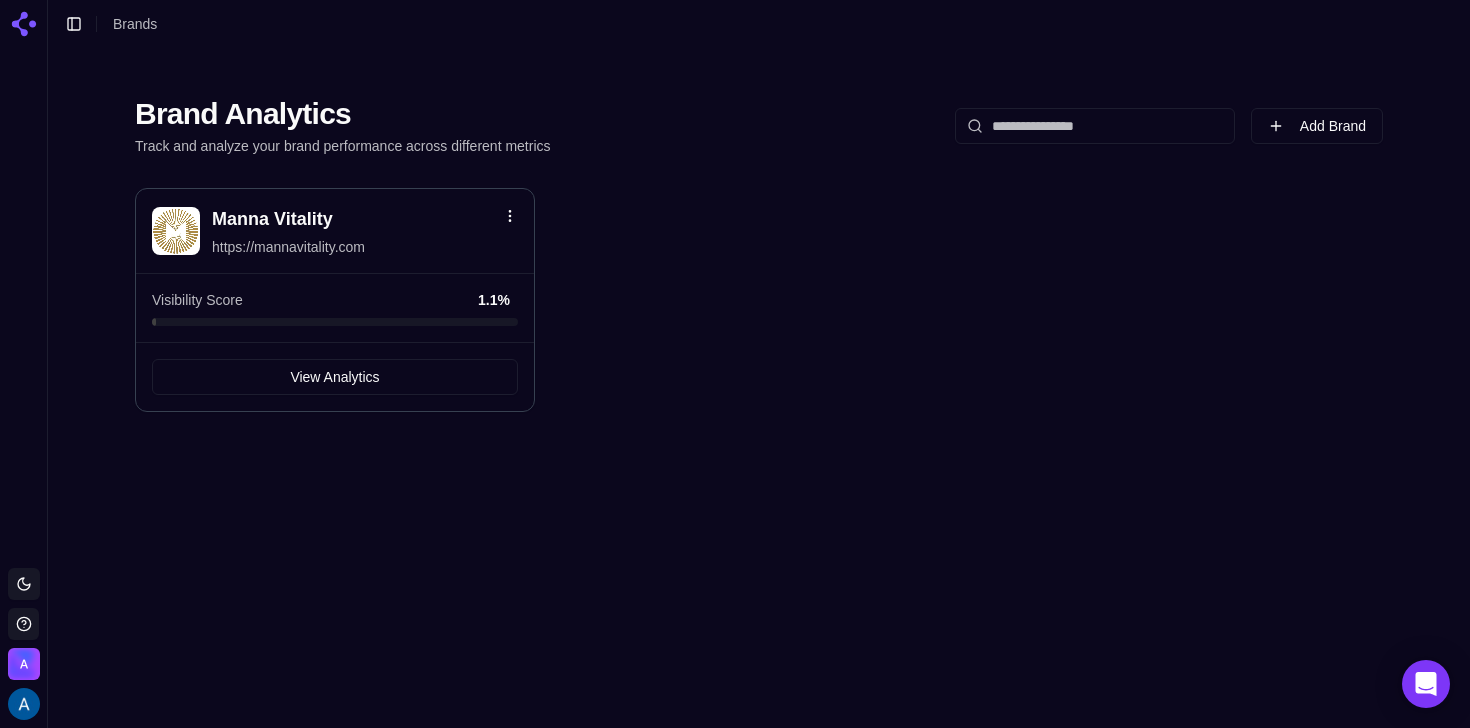 click on "Manna Vitality https://mannavitality.com" at bounding box center (365, 231) 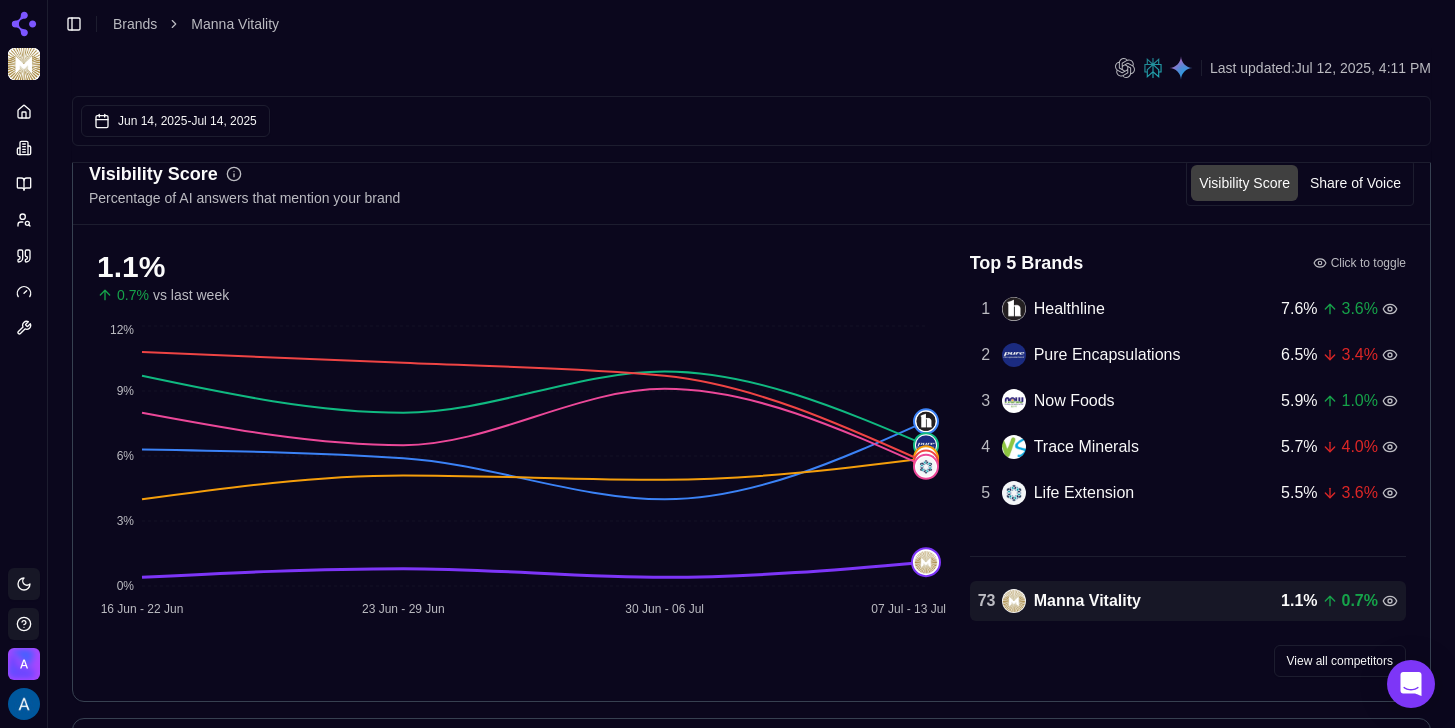 scroll, scrollTop: 278, scrollLeft: 0, axis: vertical 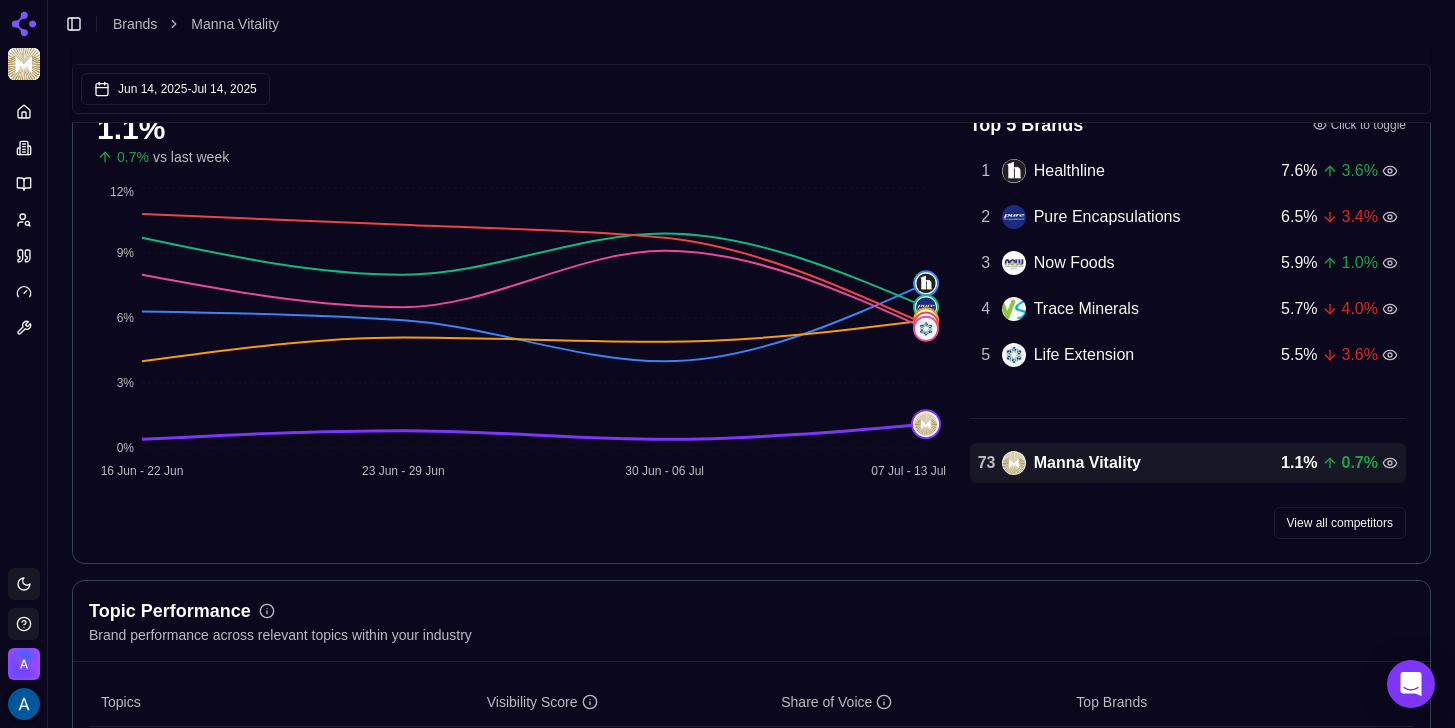 click at bounding box center [24, 704] 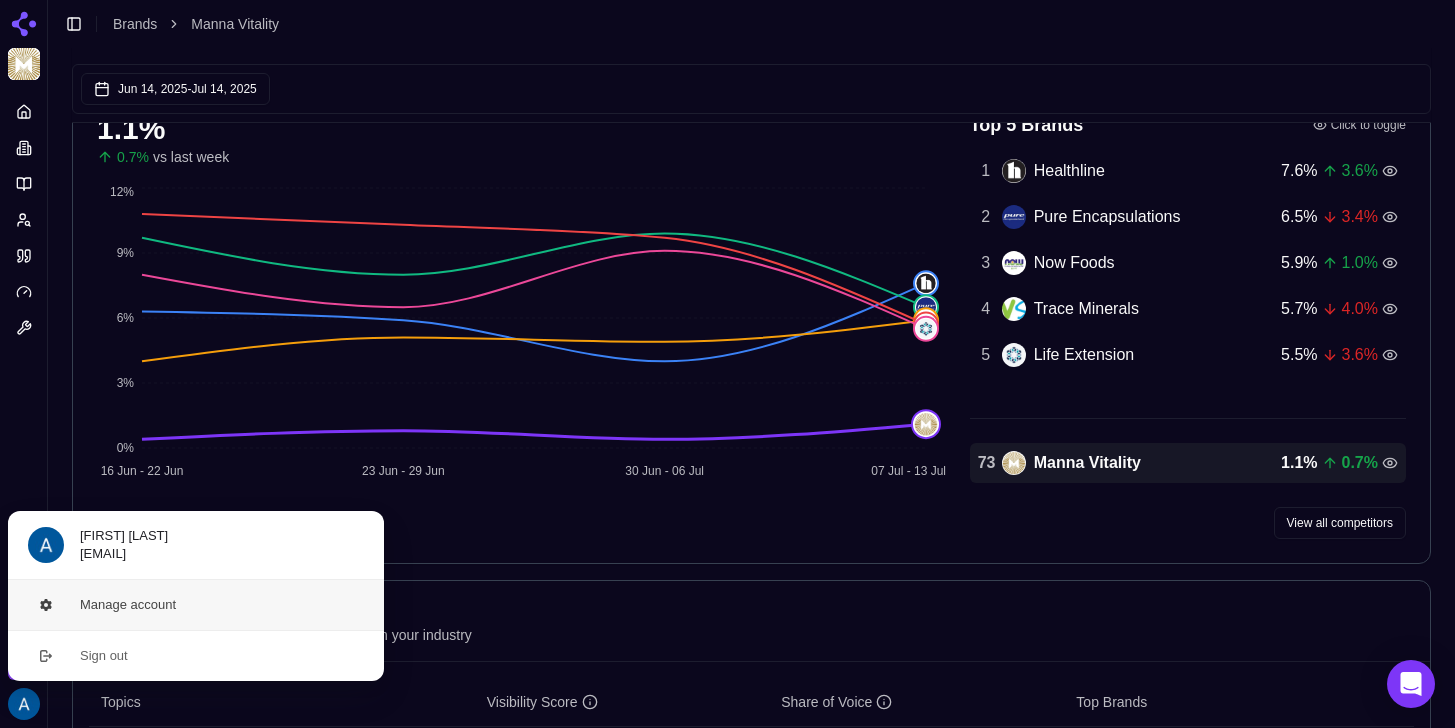 click on "Manage account" at bounding box center (196, 605) 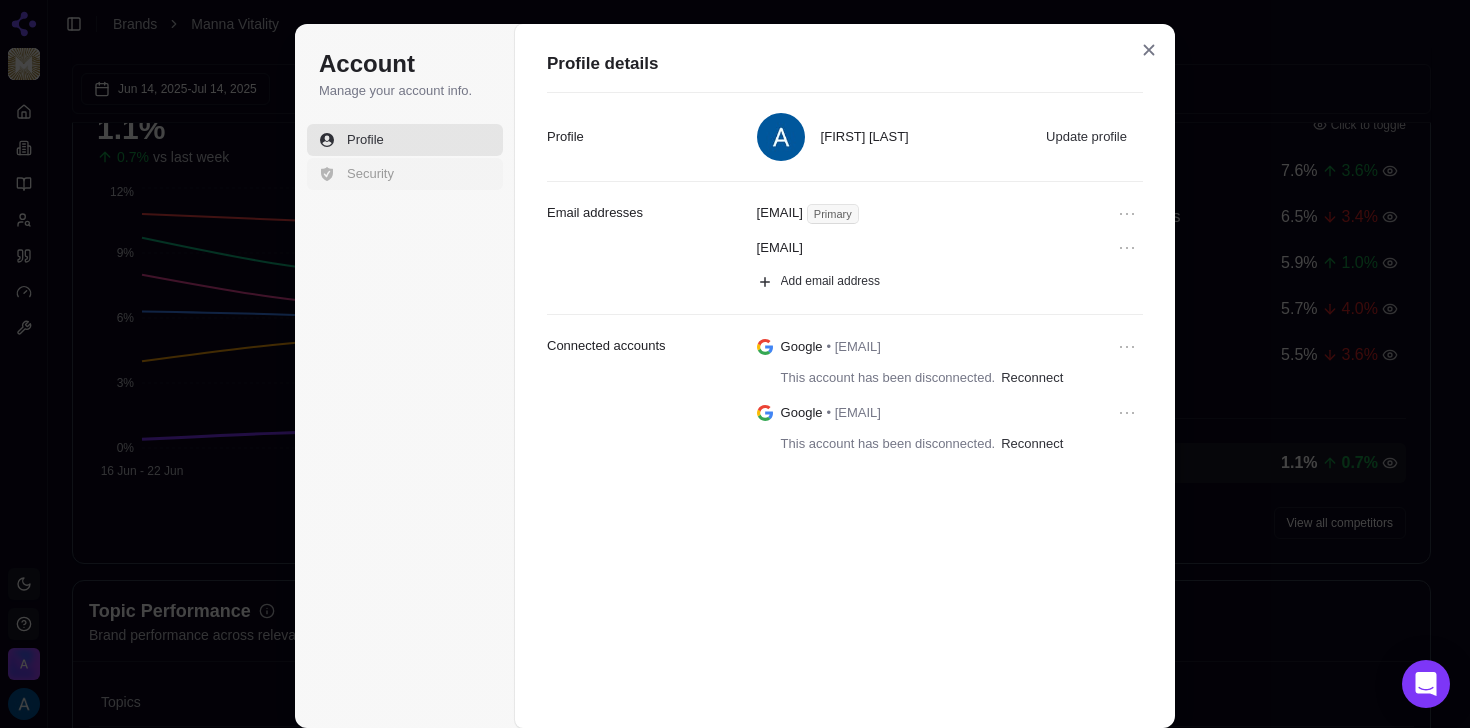 click on "Security" at bounding box center [405, 174] 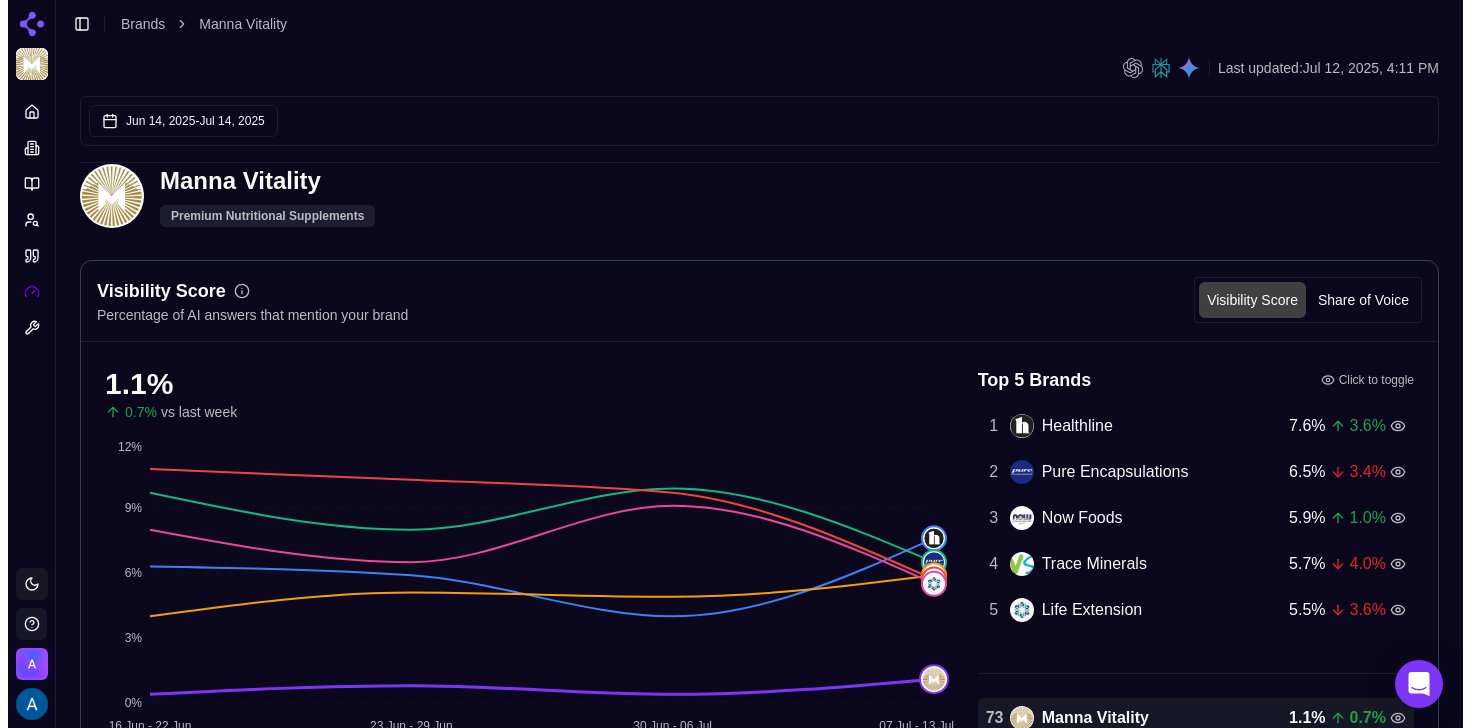 scroll, scrollTop: 0, scrollLeft: 0, axis: both 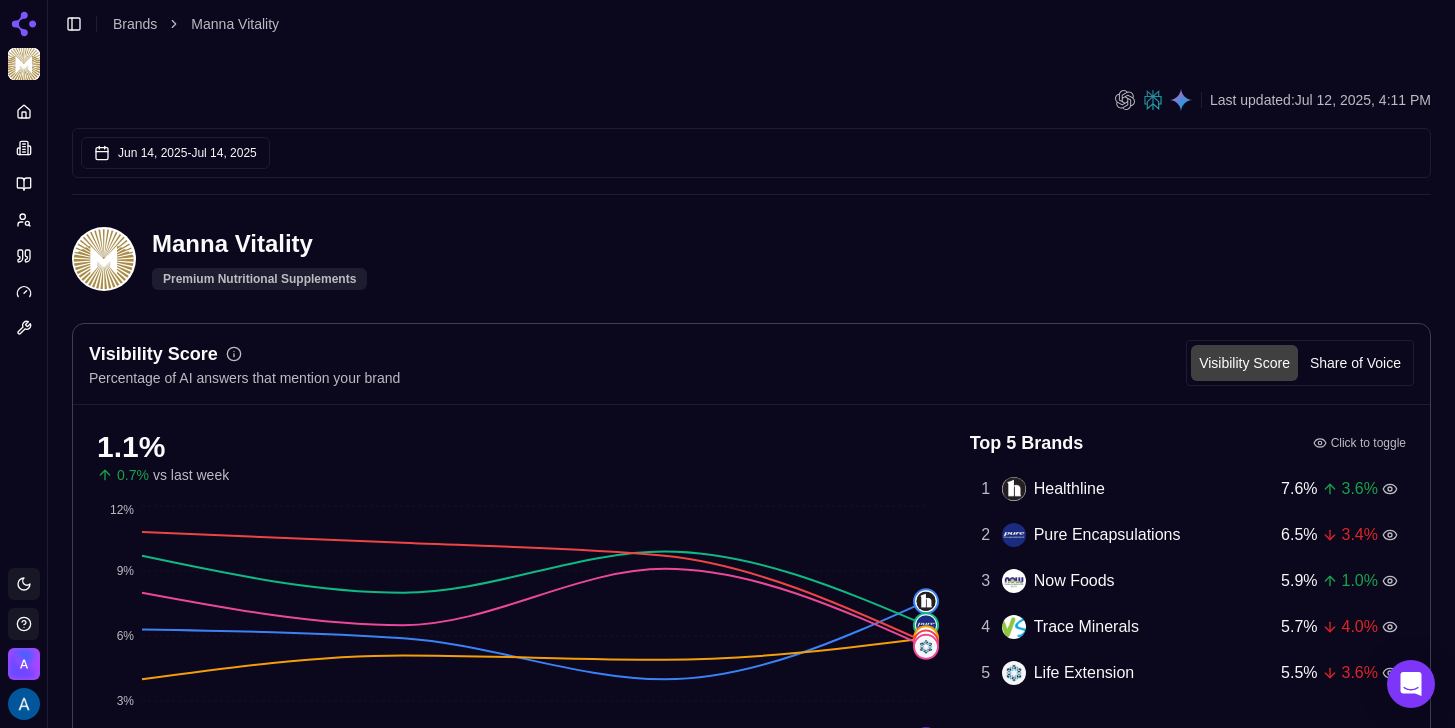 click at bounding box center (24, 24) 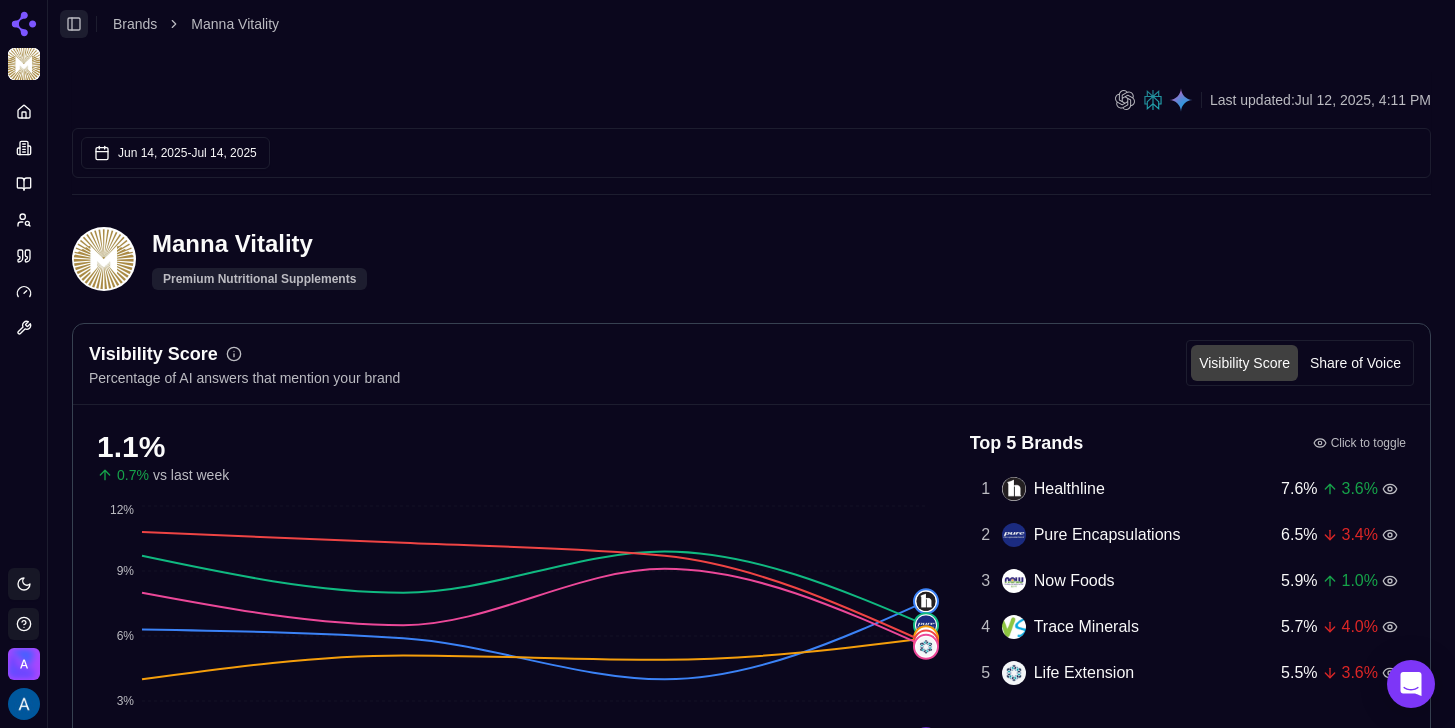 click on "Toggle Sidebar" at bounding box center [74, 24] 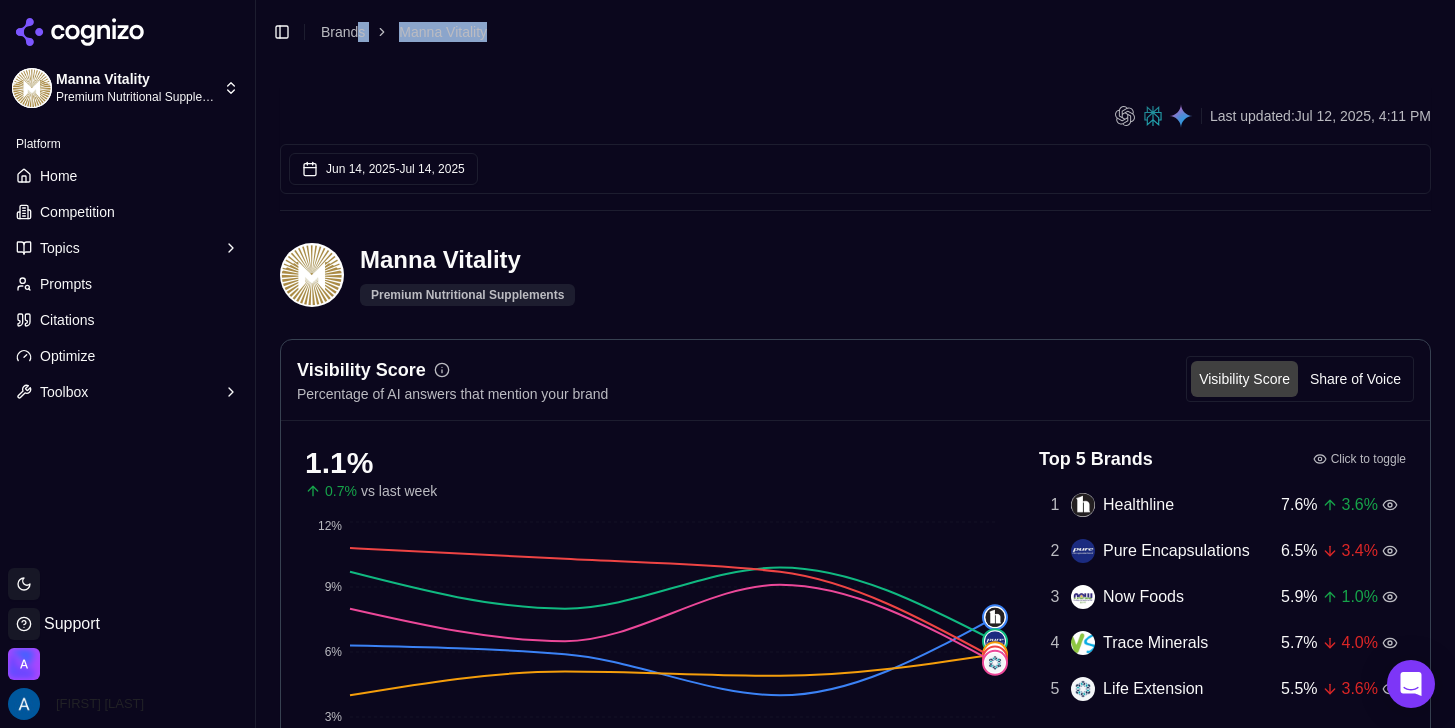 drag, startPoint x: 356, startPoint y: 36, endPoint x: 212, endPoint y: 234, distance: 244.82646 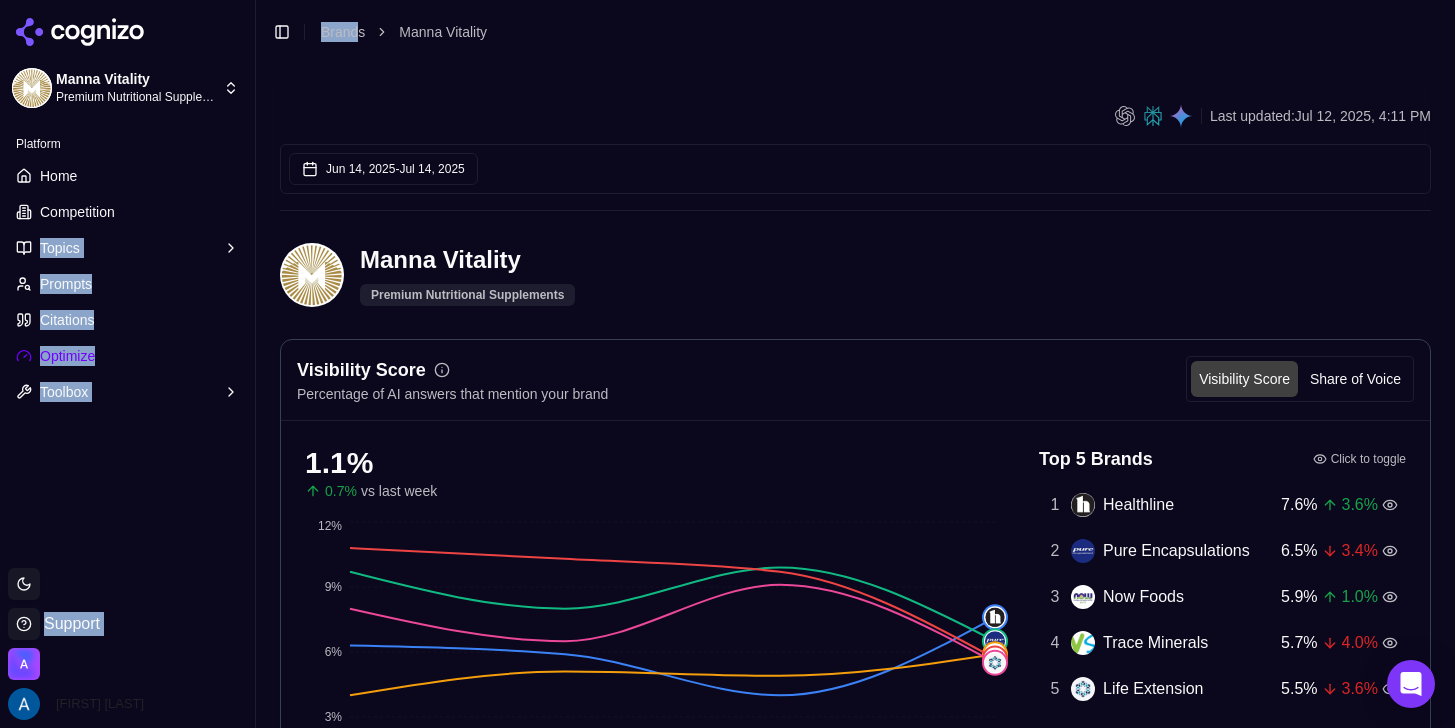click on "Optimize" at bounding box center (67, 356) 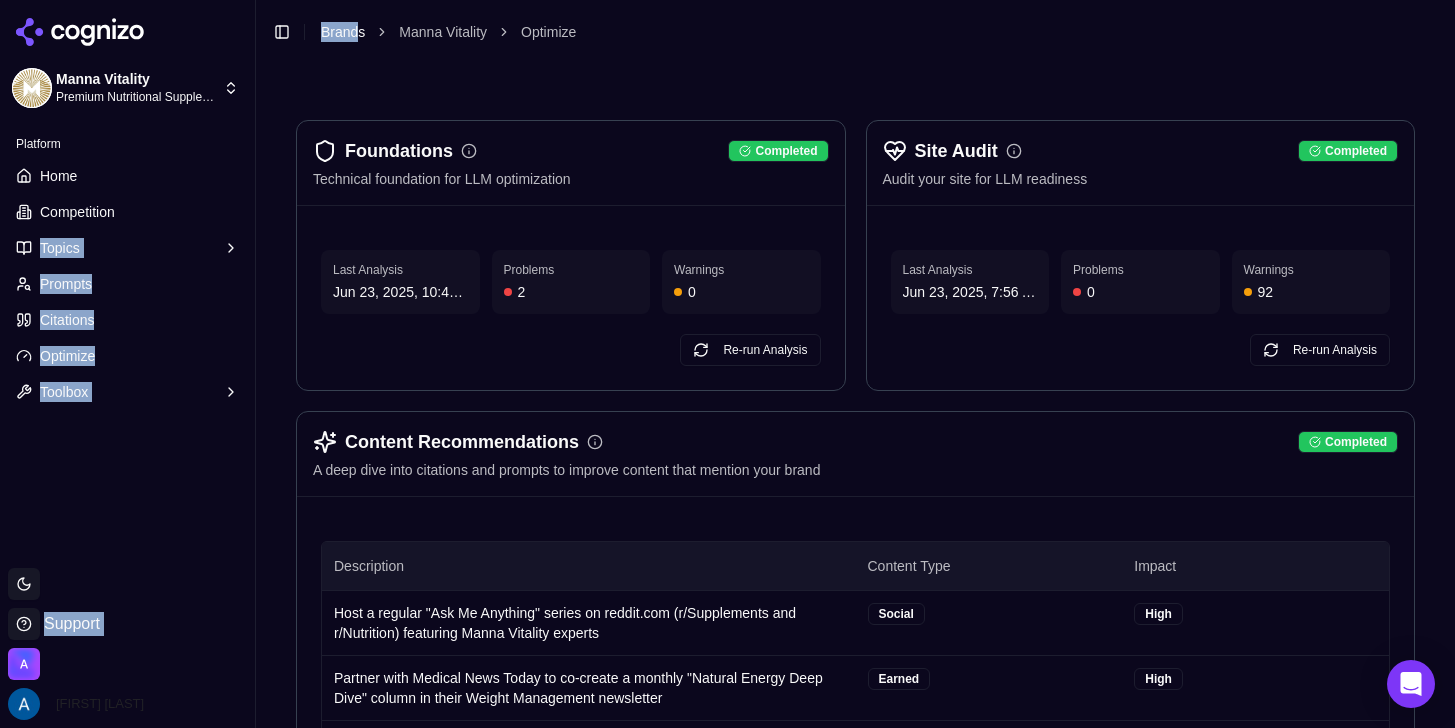 click on "Brands" at bounding box center (343, 32) 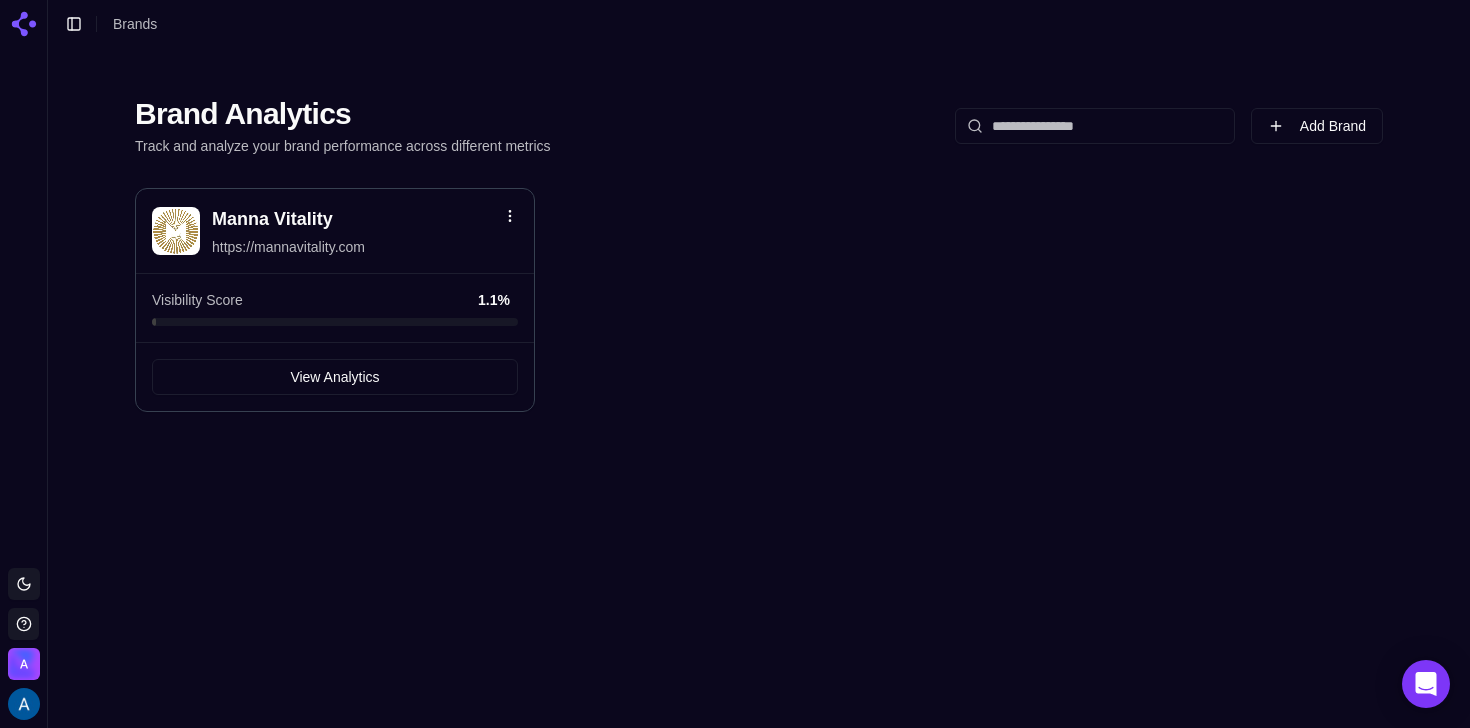 click on "Toggle Sidebar Brands" at bounding box center (759, 24) 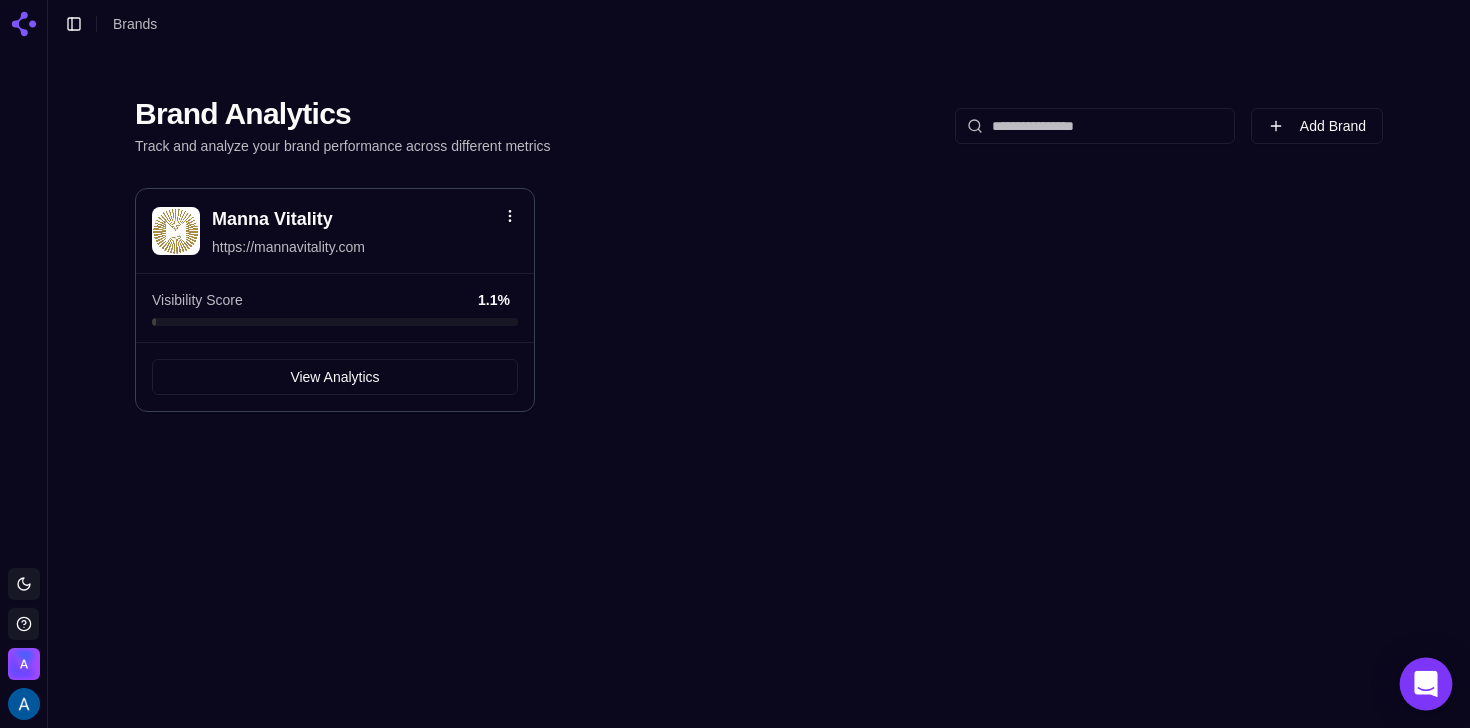 click 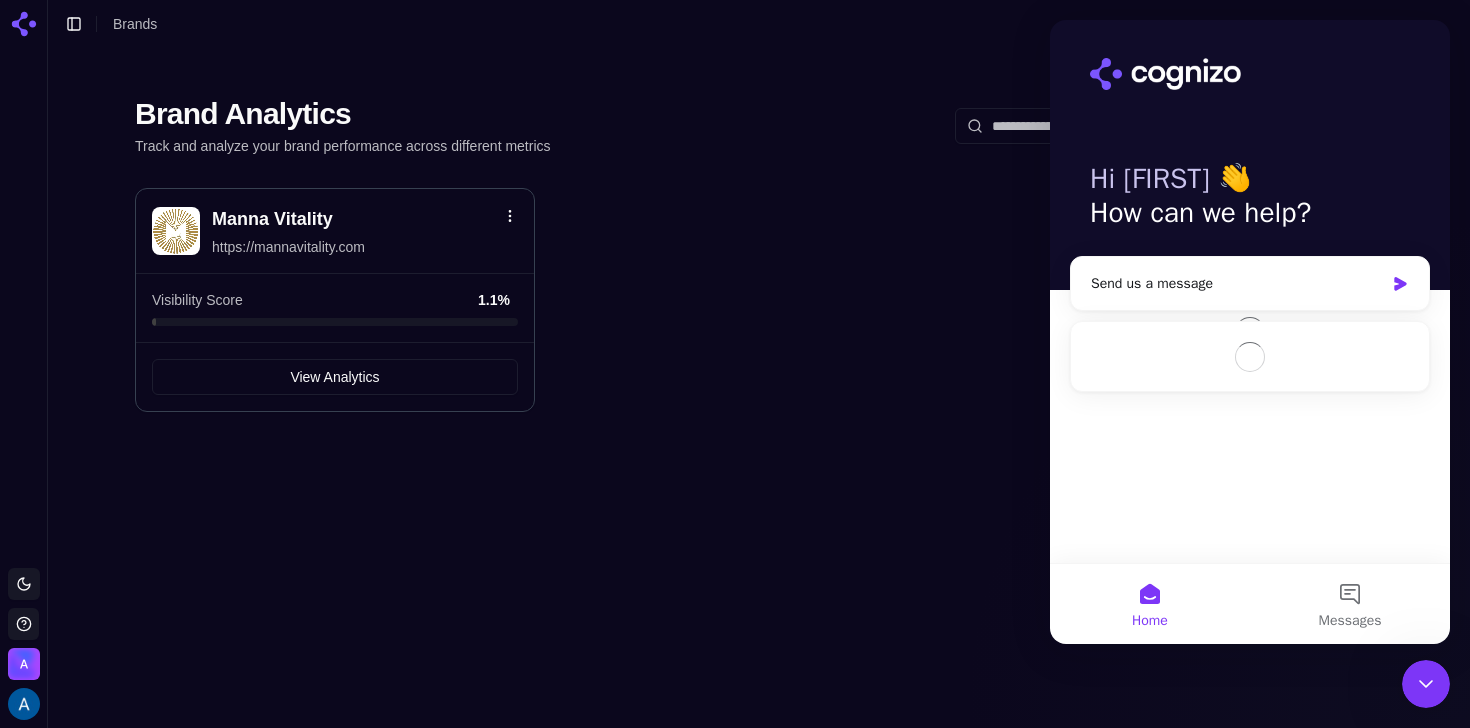 scroll, scrollTop: 0, scrollLeft: 0, axis: both 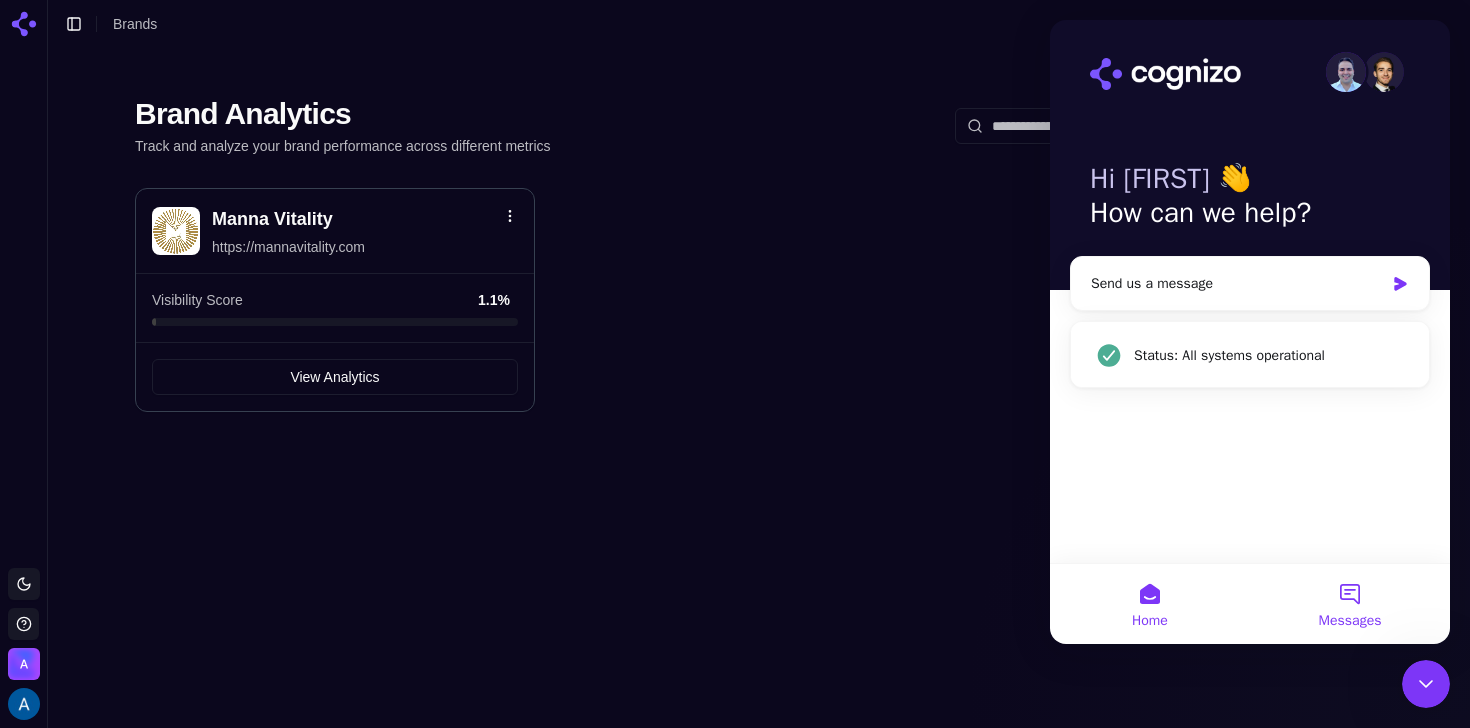 click on "Messages" at bounding box center [1350, 604] 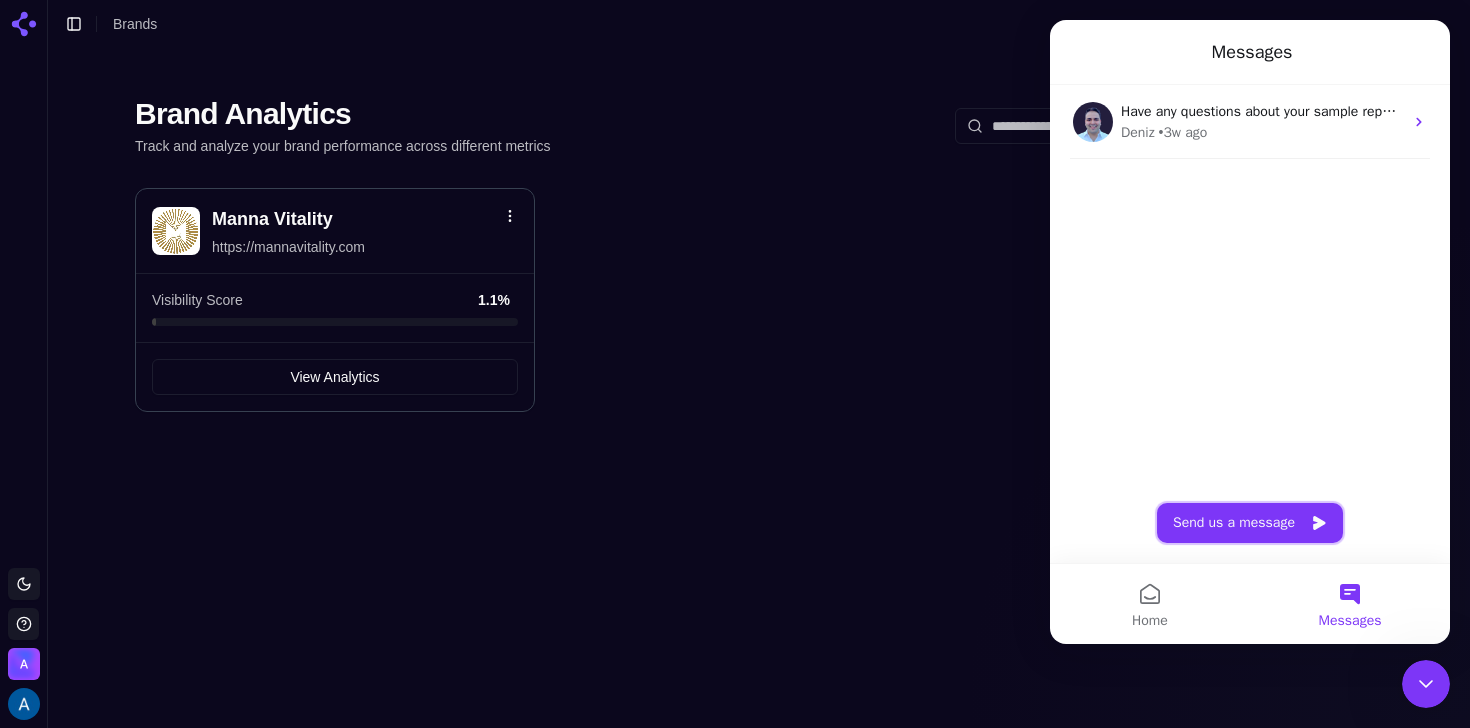 click on "Send us a message" at bounding box center (1250, 523) 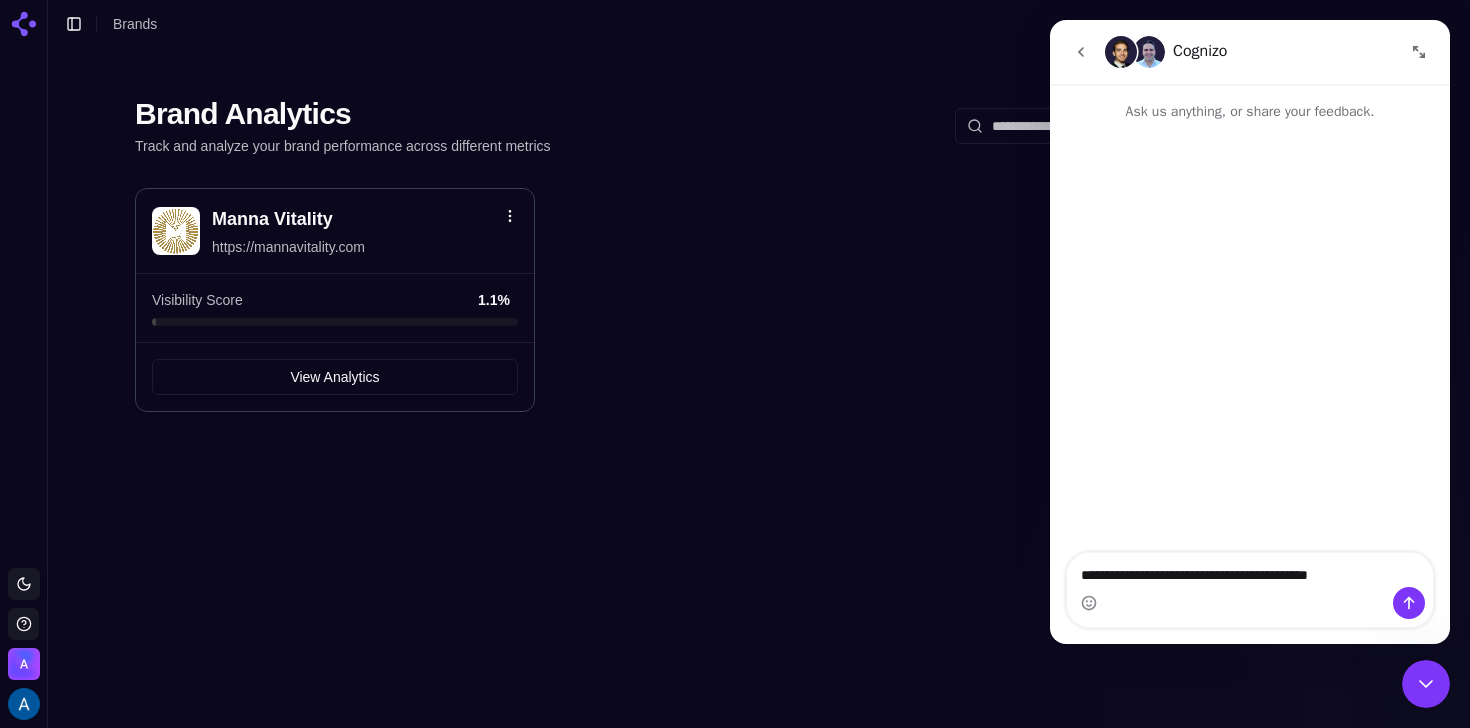 type on "**********" 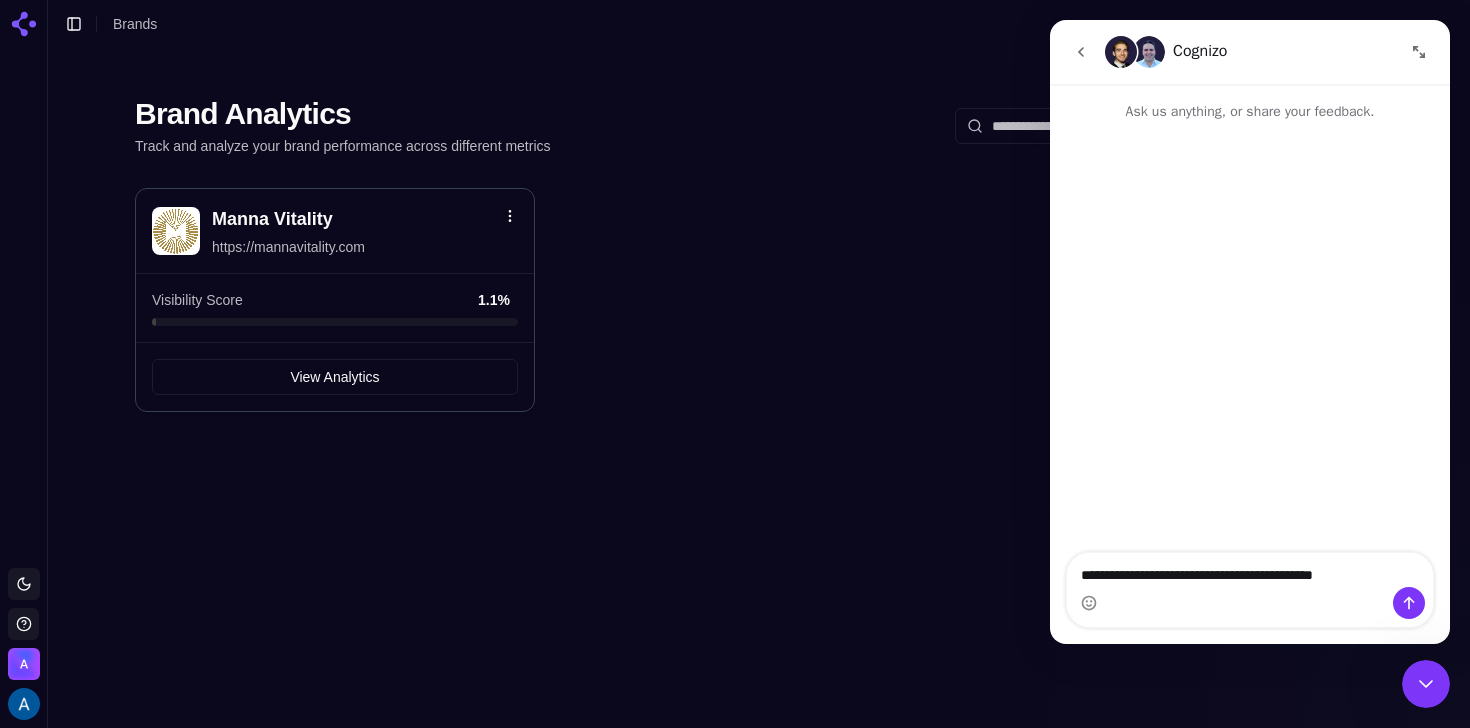 type 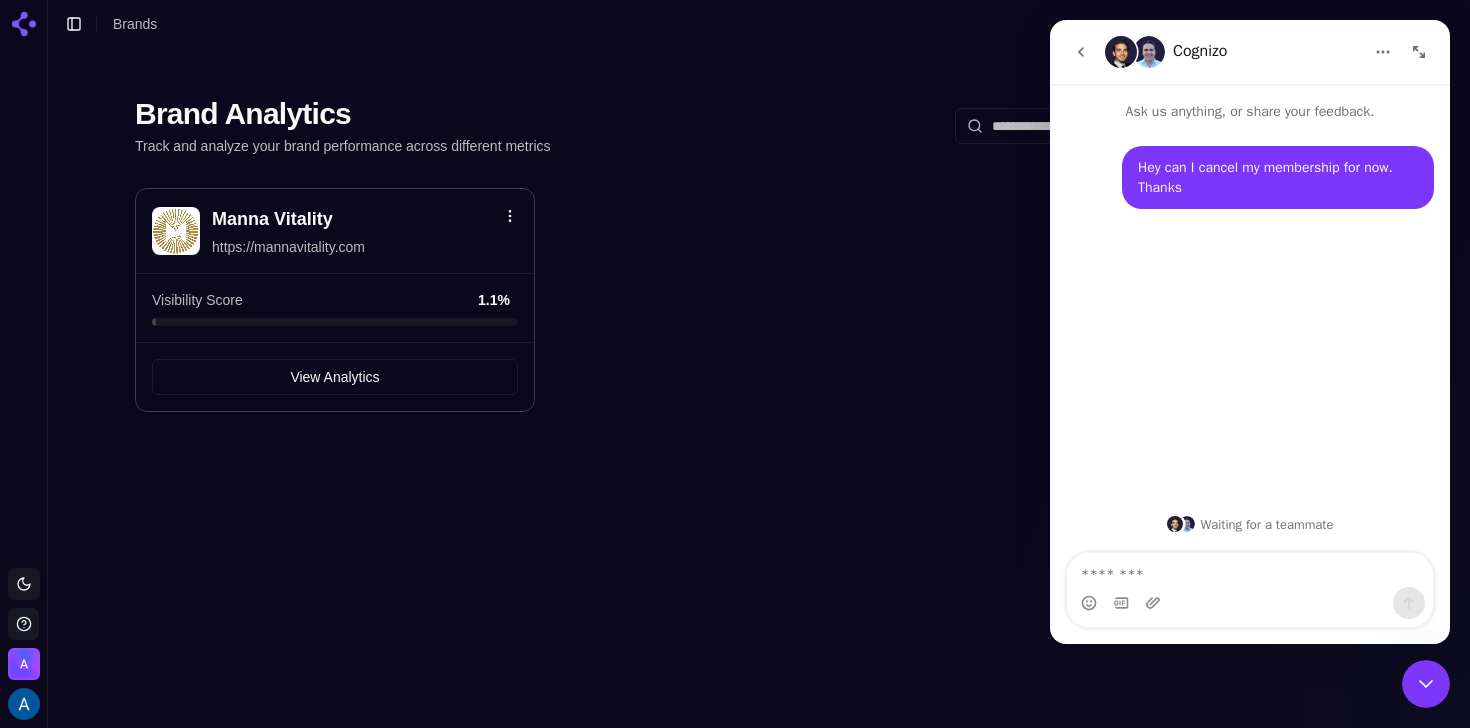 click at bounding box center [1419, 52] 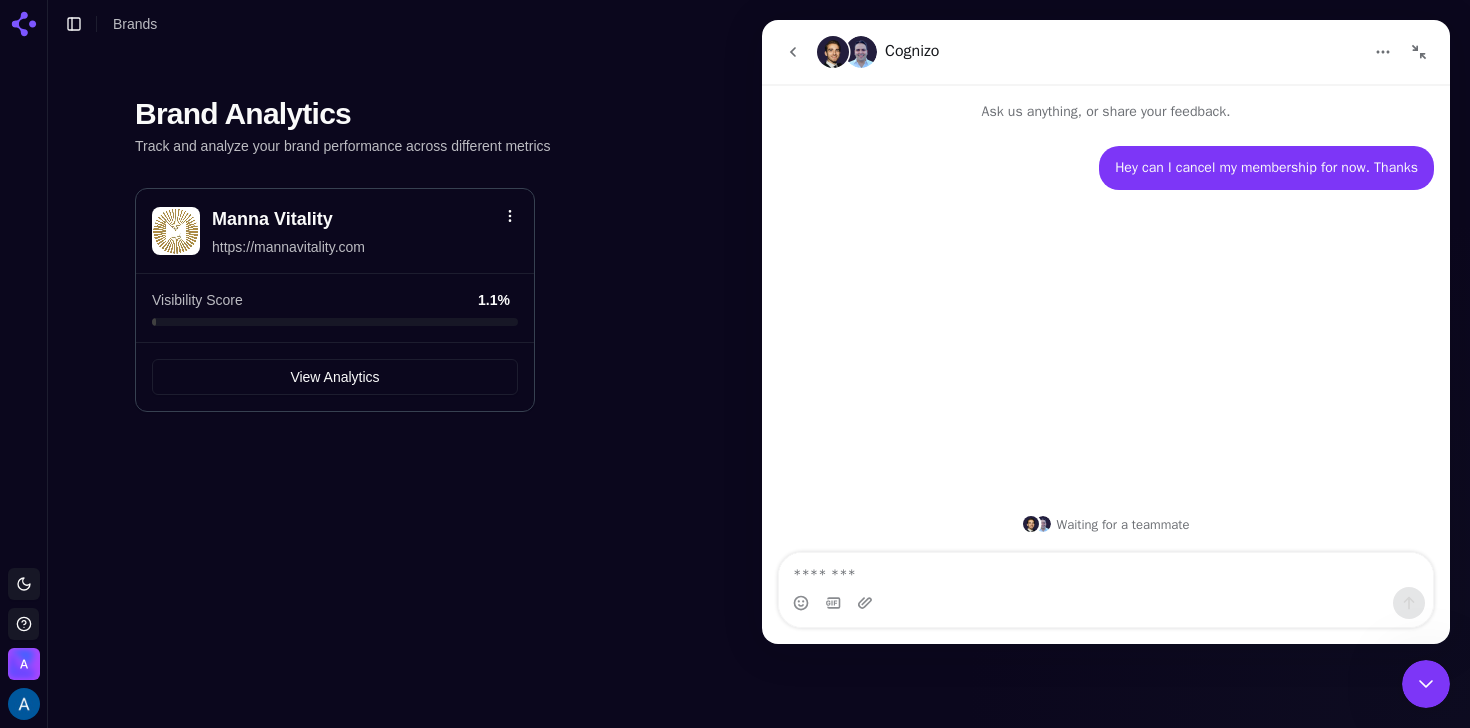 click 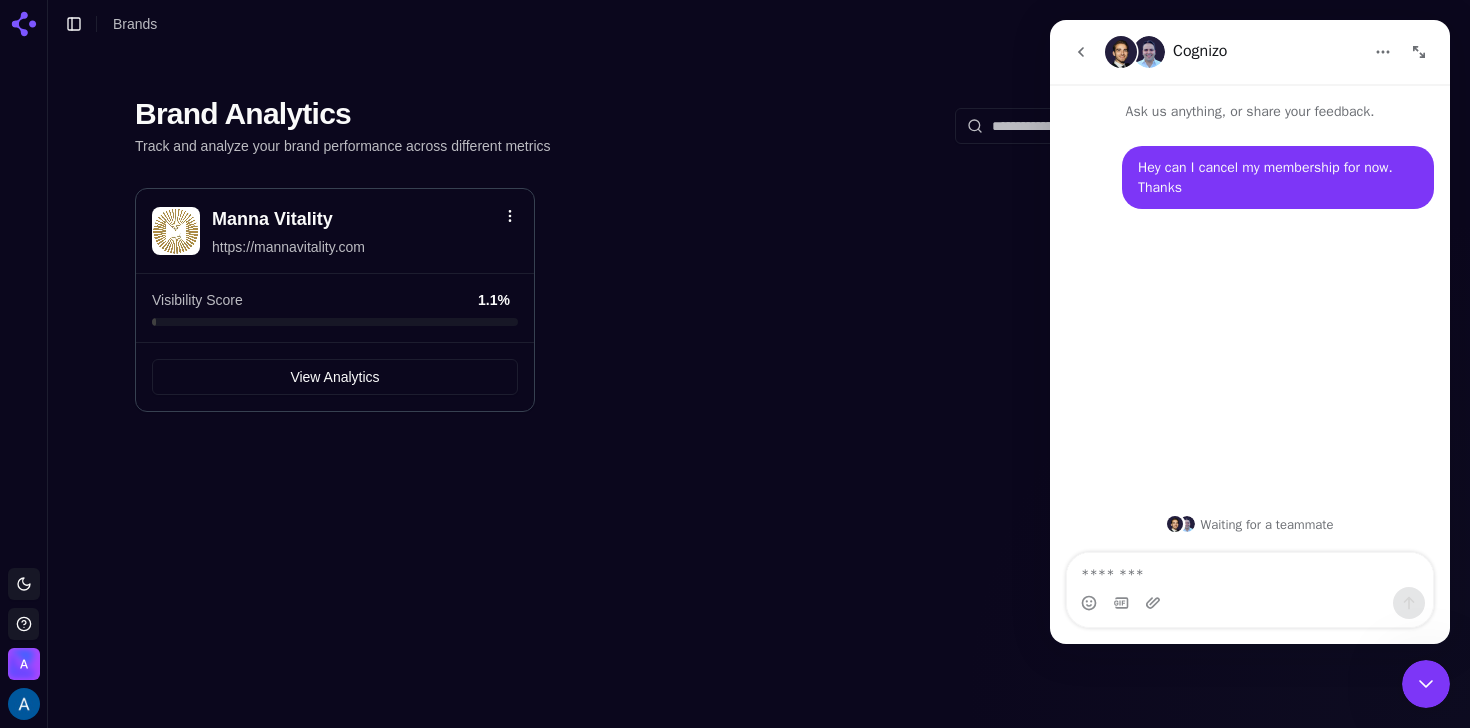 click on "Brand Analytics Track and analyze your brand performance across different metrics Add Brand Manna Vitality https://mannavitality.com Visibility Score 1.1 % View Analytics" at bounding box center (759, 254) 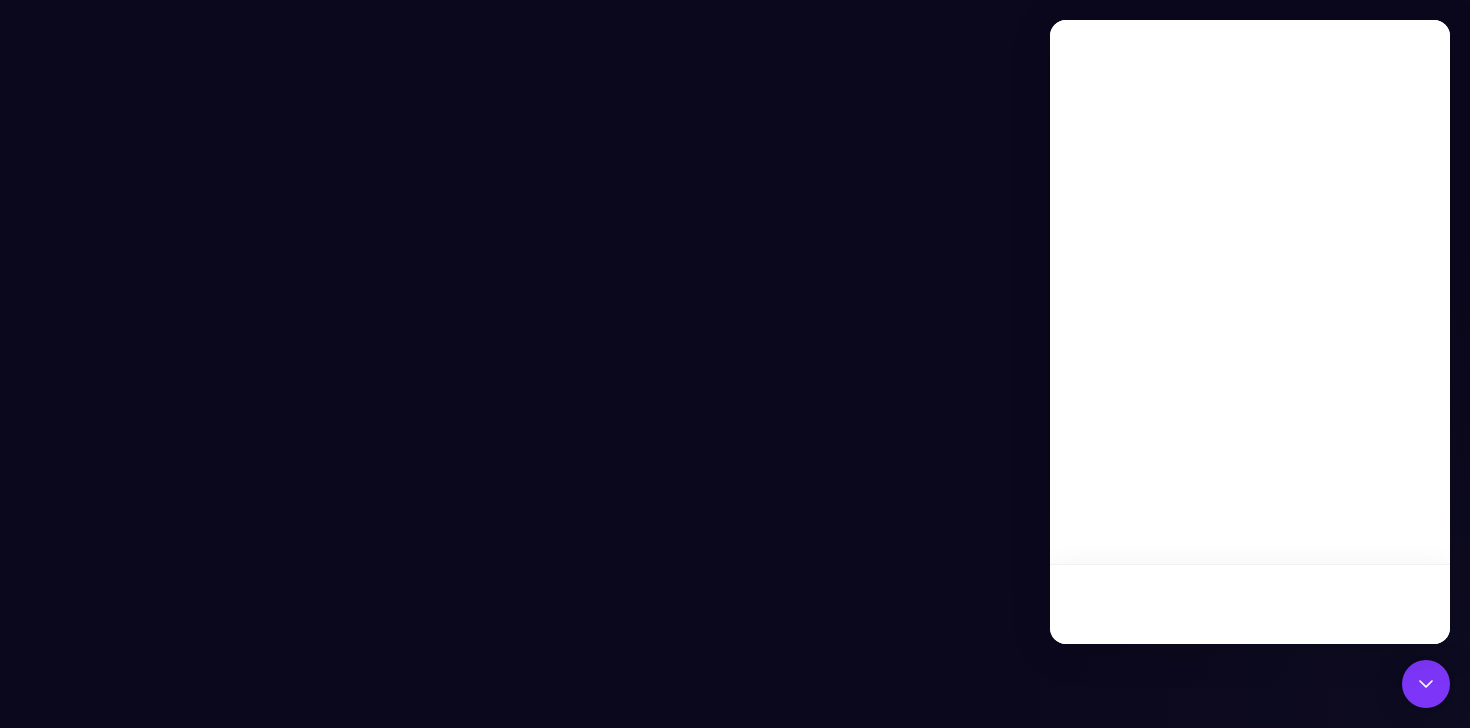 scroll, scrollTop: 0, scrollLeft: 0, axis: both 